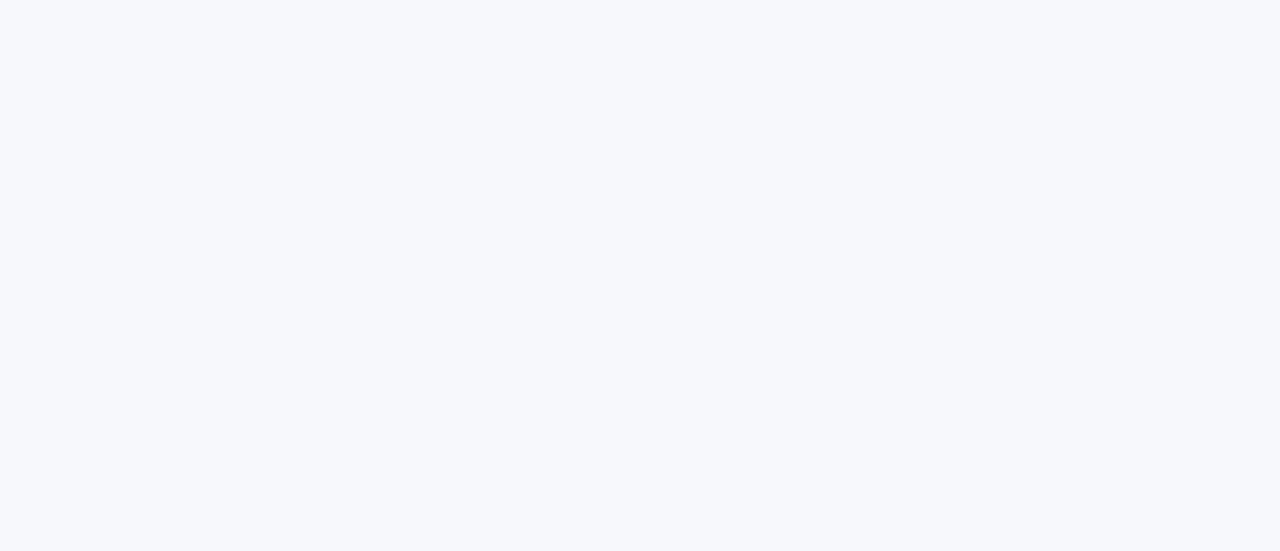 scroll, scrollTop: 0, scrollLeft: 0, axis: both 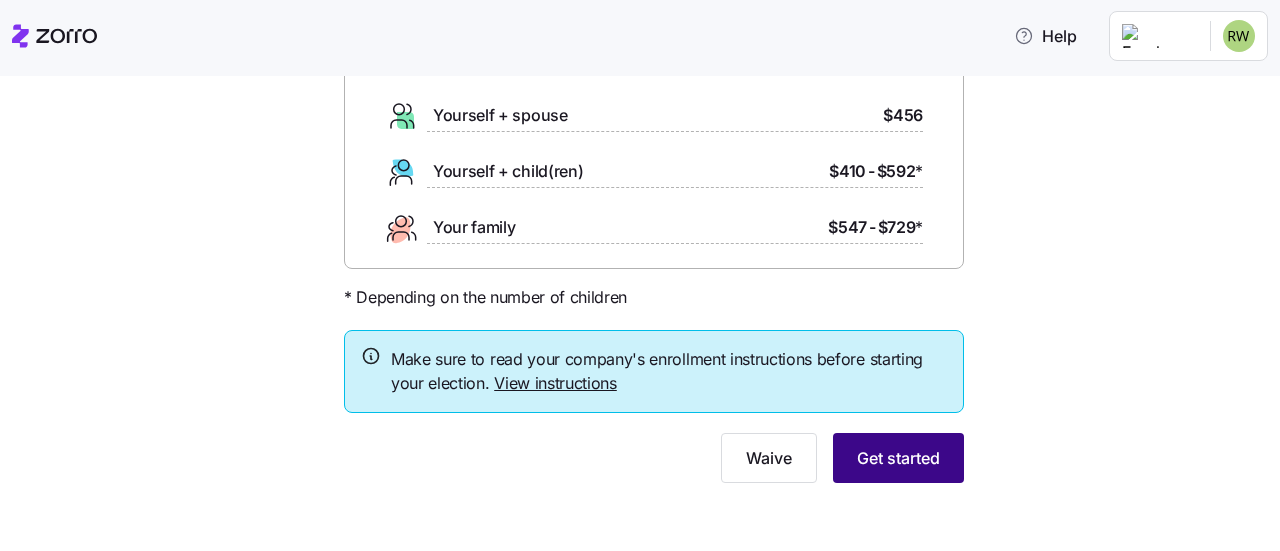 click on "Get started" at bounding box center (898, 458) 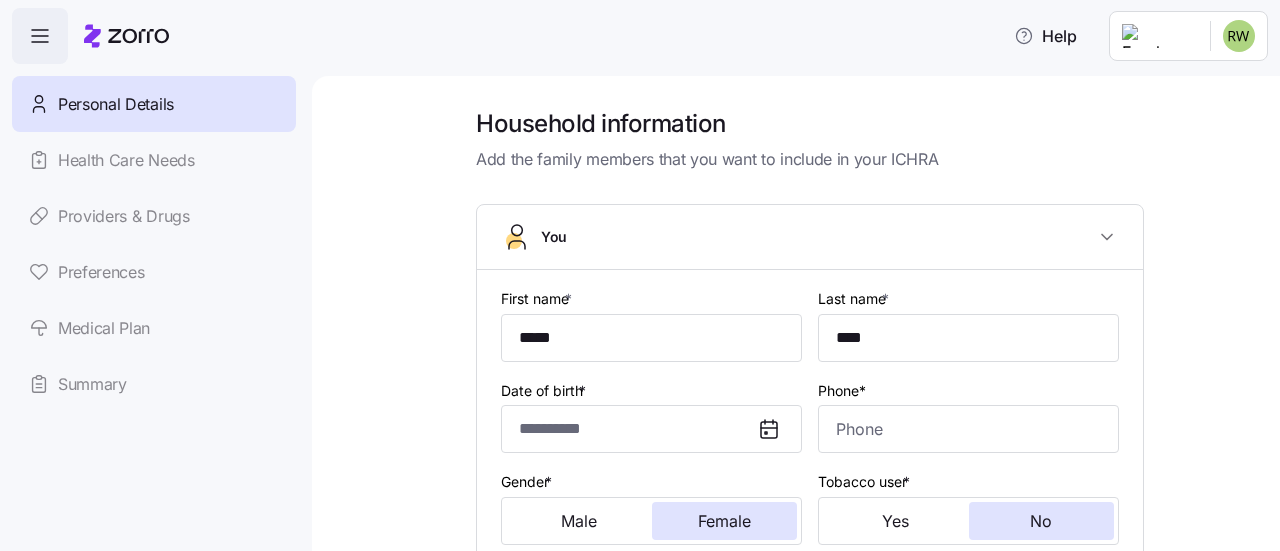 type on "**********" 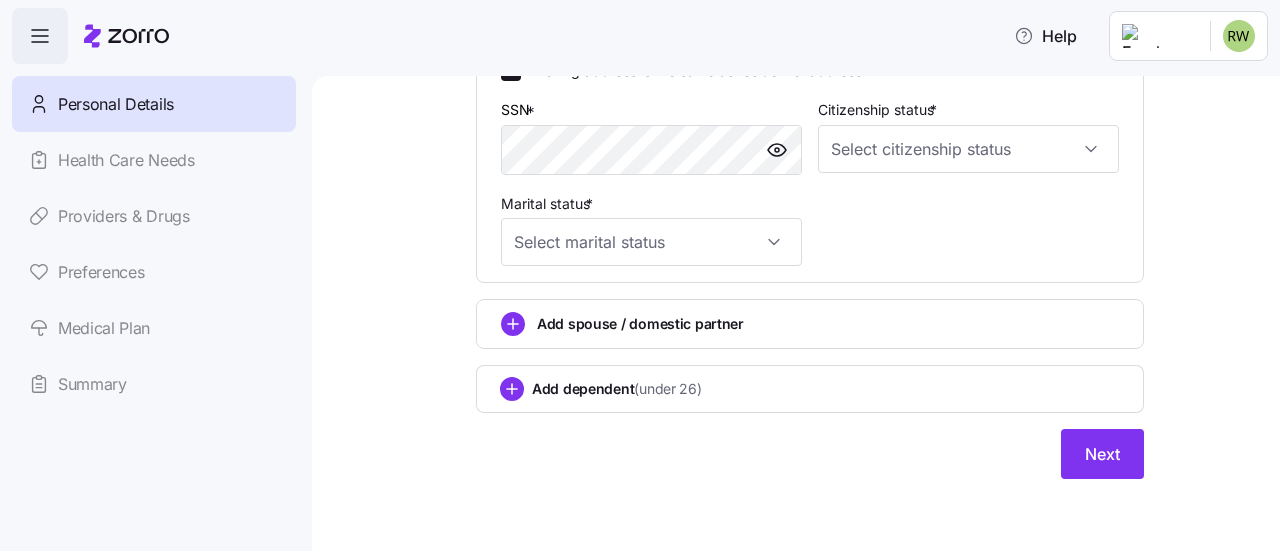 scroll, scrollTop: 778, scrollLeft: 0, axis: vertical 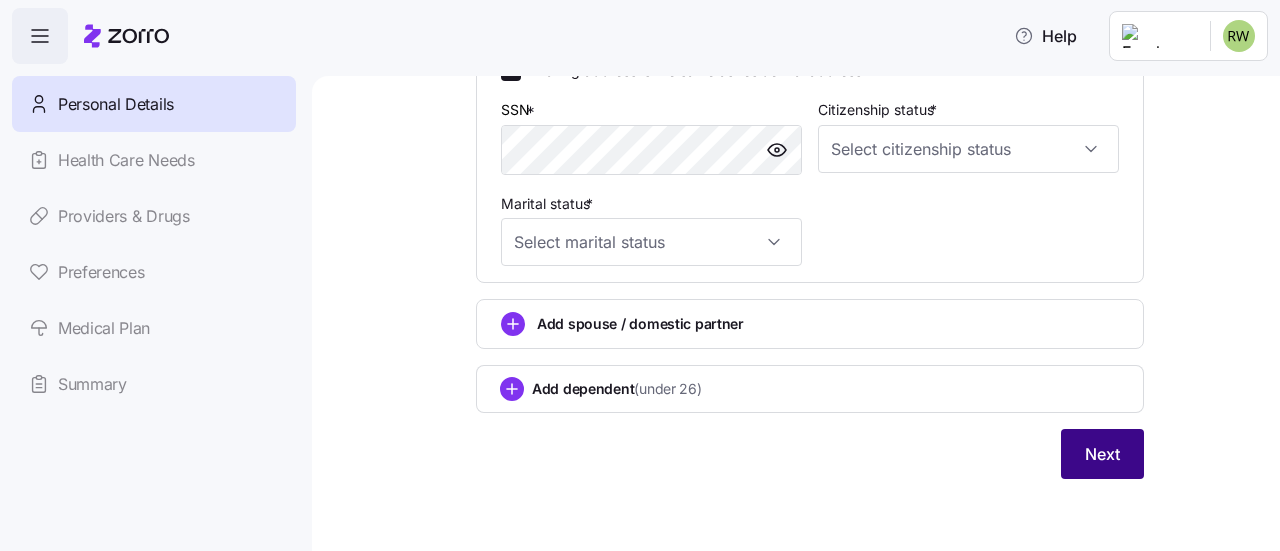 click on "Next" at bounding box center (1102, 454) 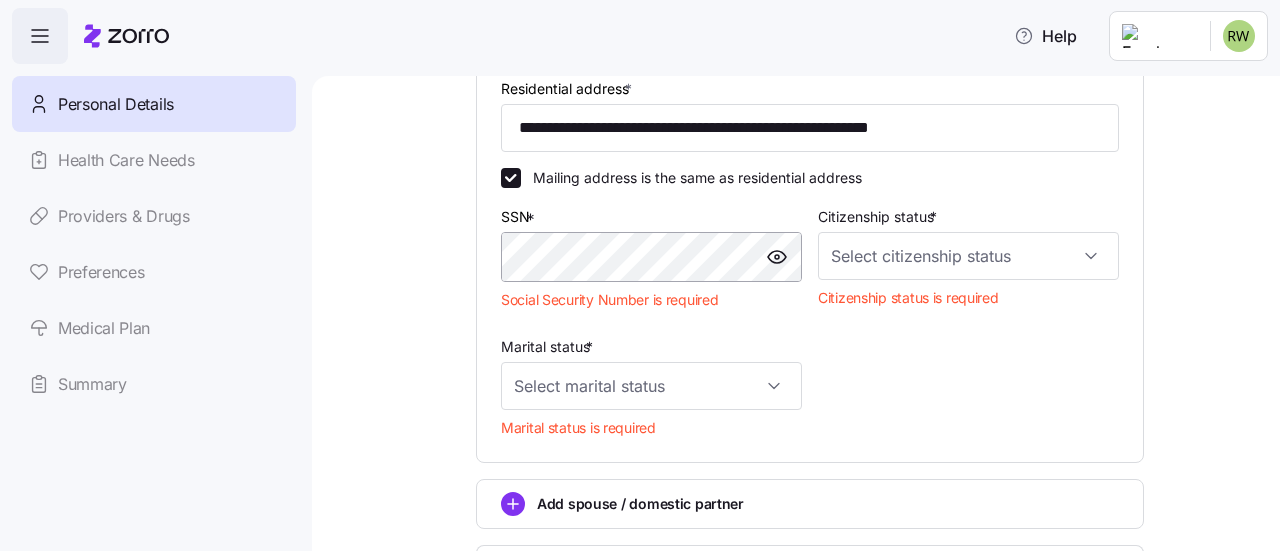 scroll, scrollTop: 670, scrollLeft: 0, axis: vertical 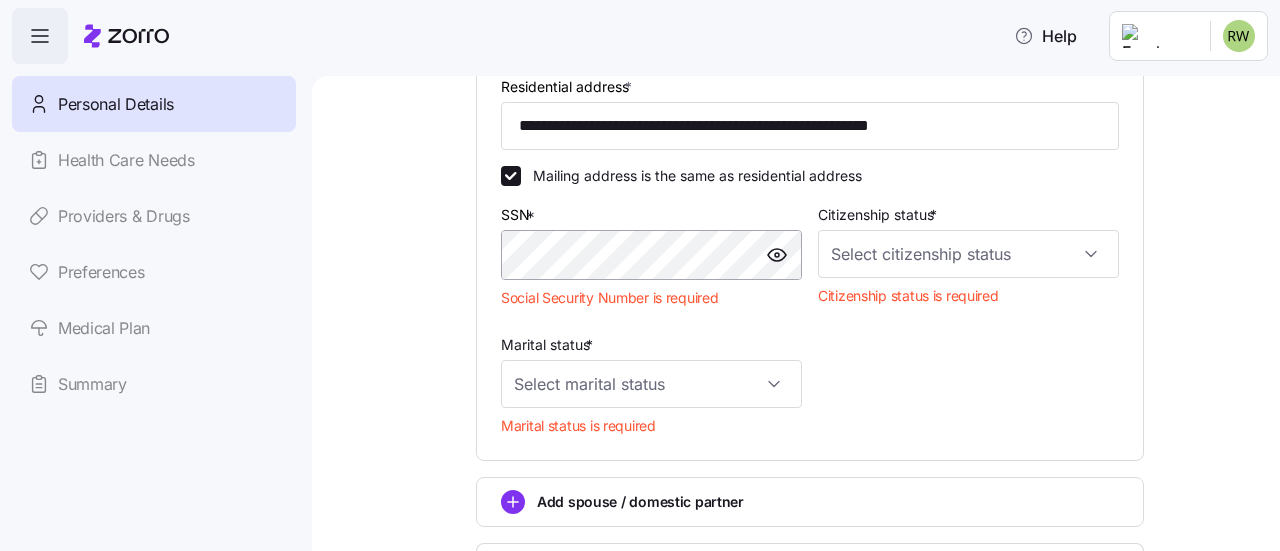 type 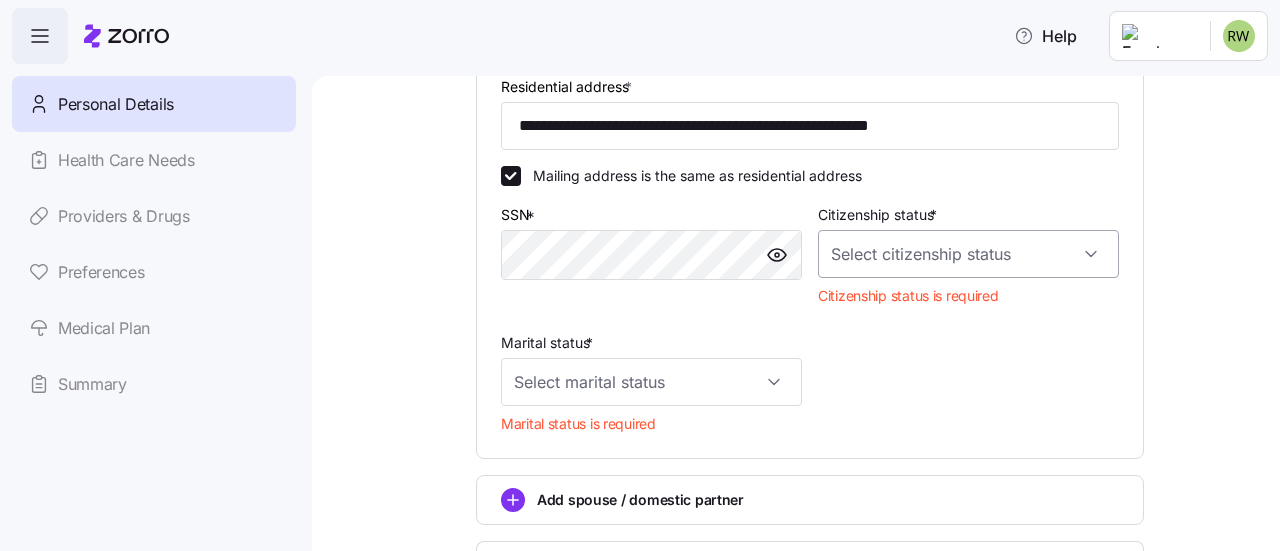 click on "Citizenship status  *" at bounding box center [968, 254] 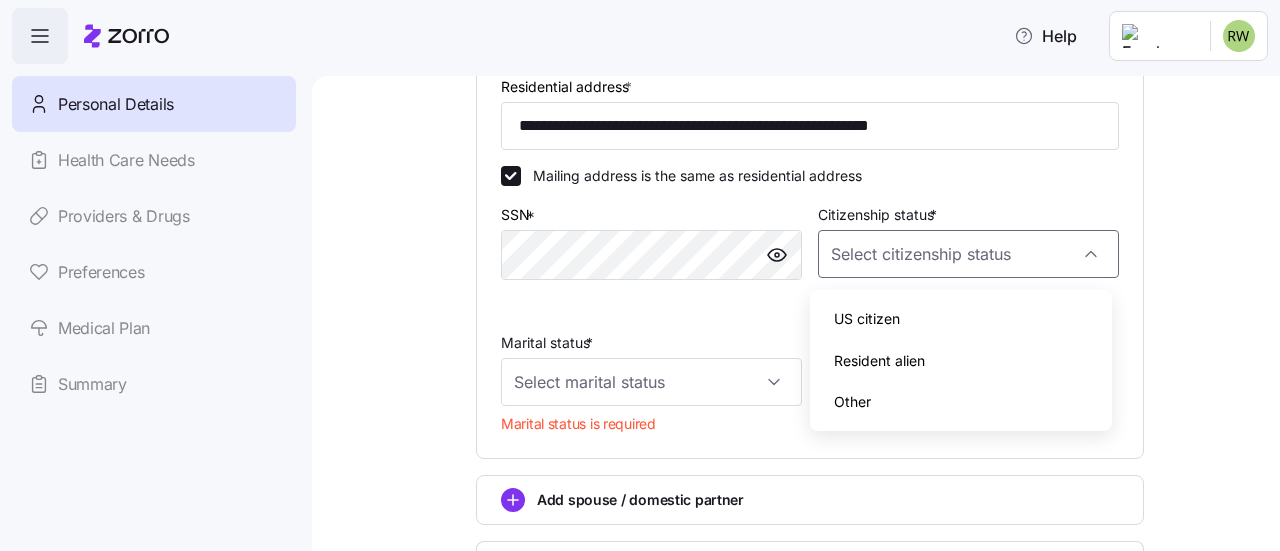click on "US citizen" at bounding box center (867, 319) 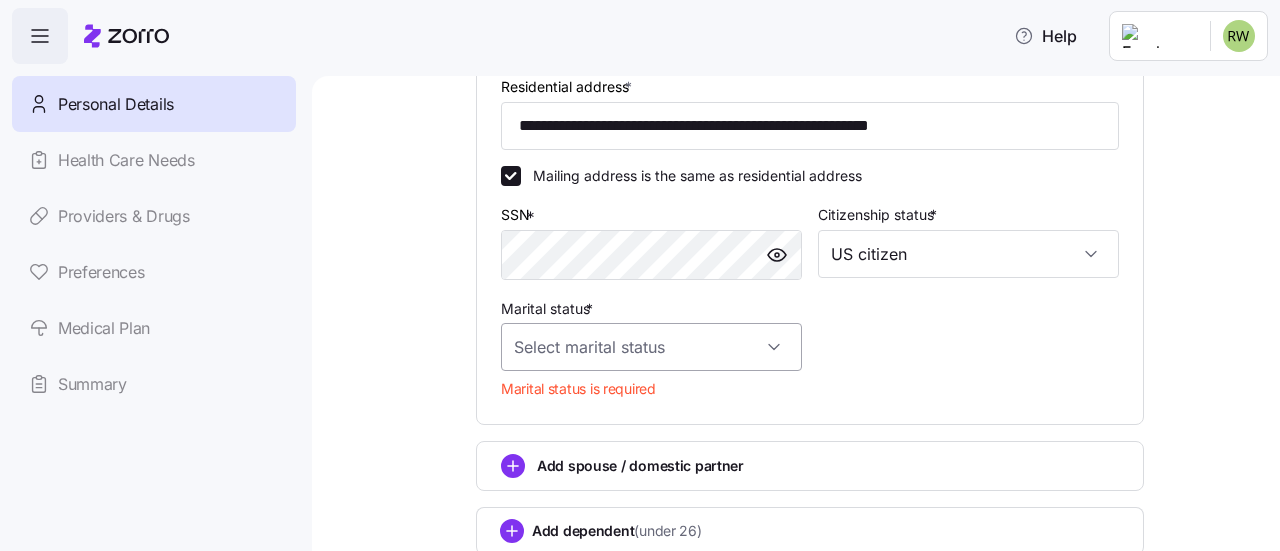 click on "Marital status  *" at bounding box center (651, 347) 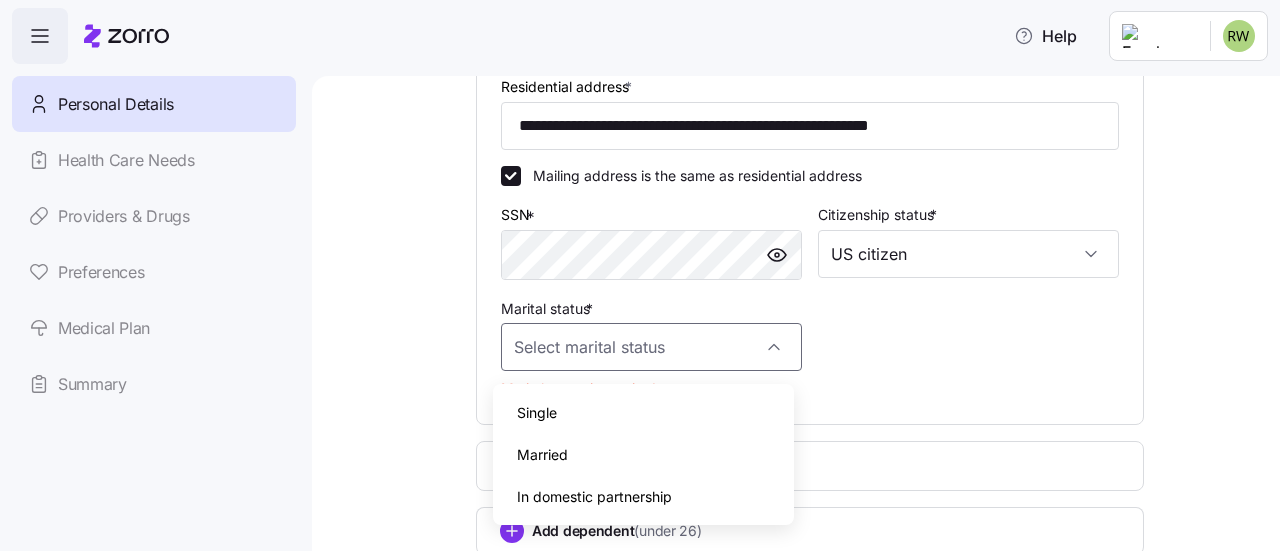 click on "Single" at bounding box center [643, 413] 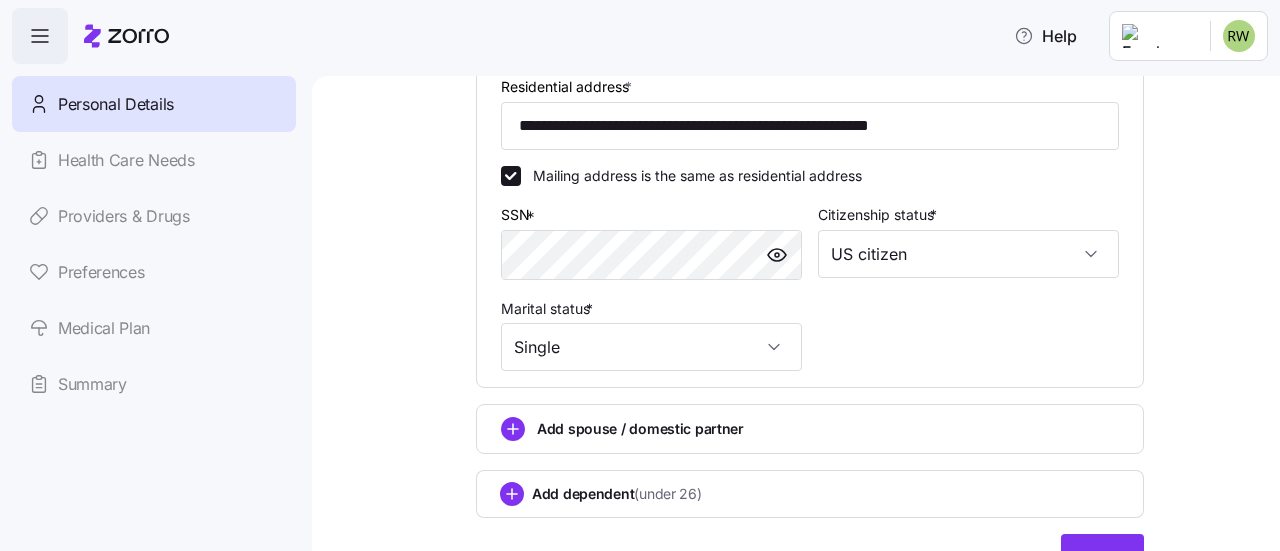 click on "**********" at bounding box center [810, 23] 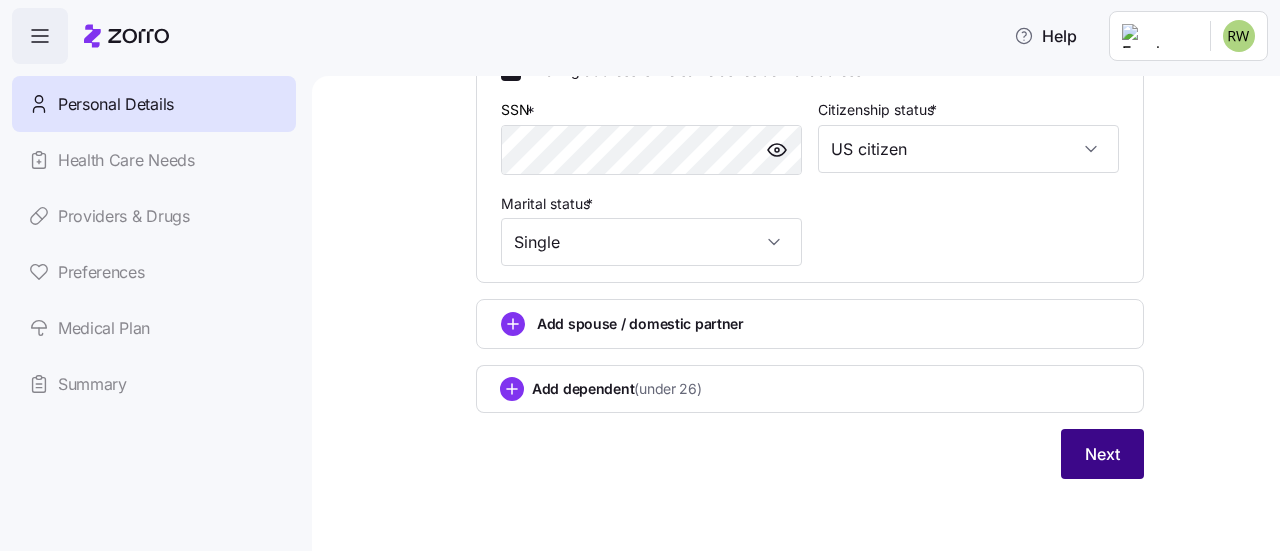 drag, startPoint x: 1082, startPoint y: 449, endPoint x: 1100, endPoint y: 436, distance: 22.203604 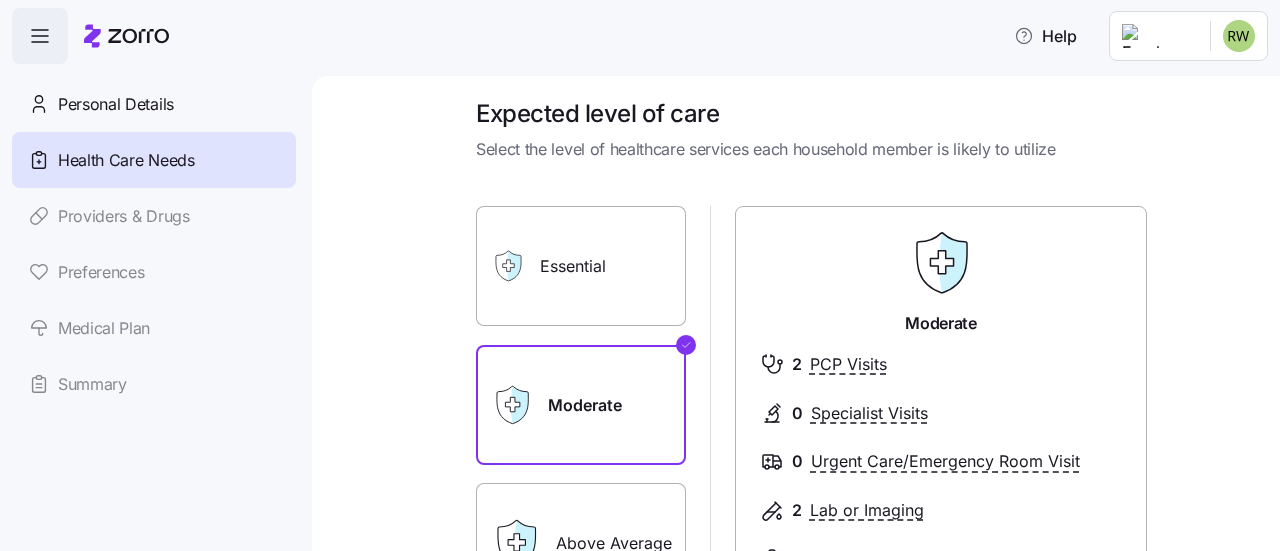 scroll, scrollTop: 9, scrollLeft: 0, axis: vertical 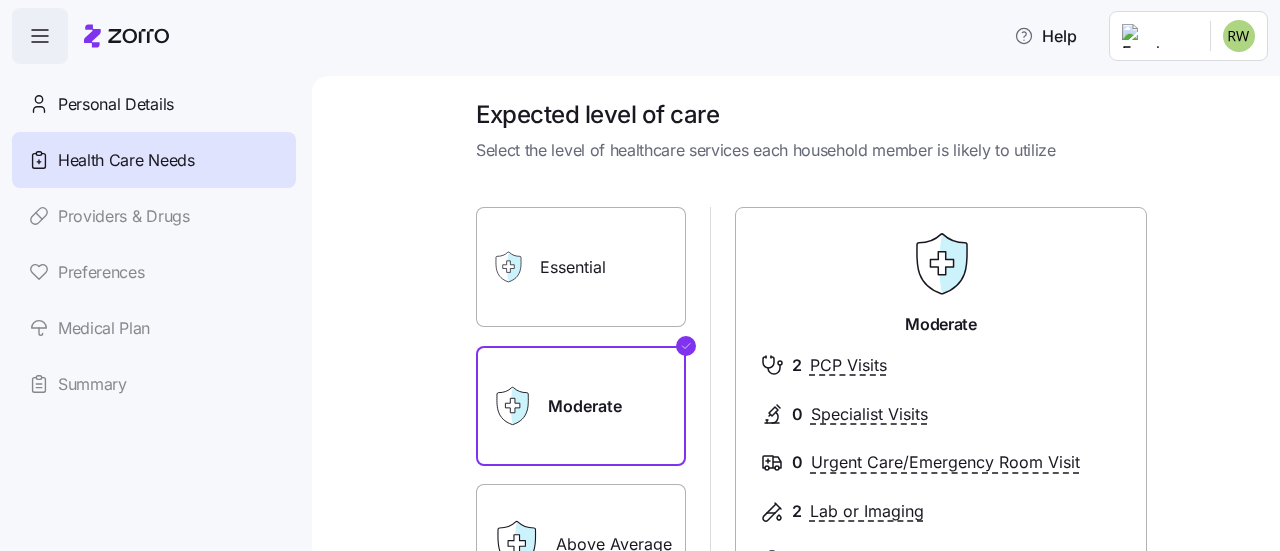 click on "Essential" at bounding box center (581, 267) 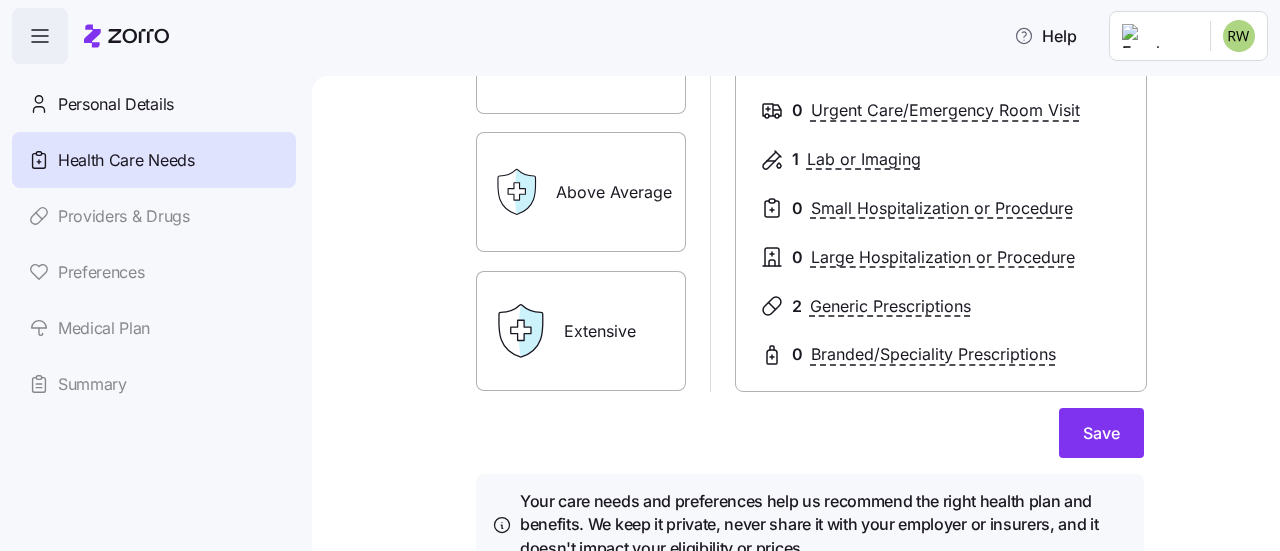 scroll, scrollTop: 357, scrollLeft: 0, axis: vertical 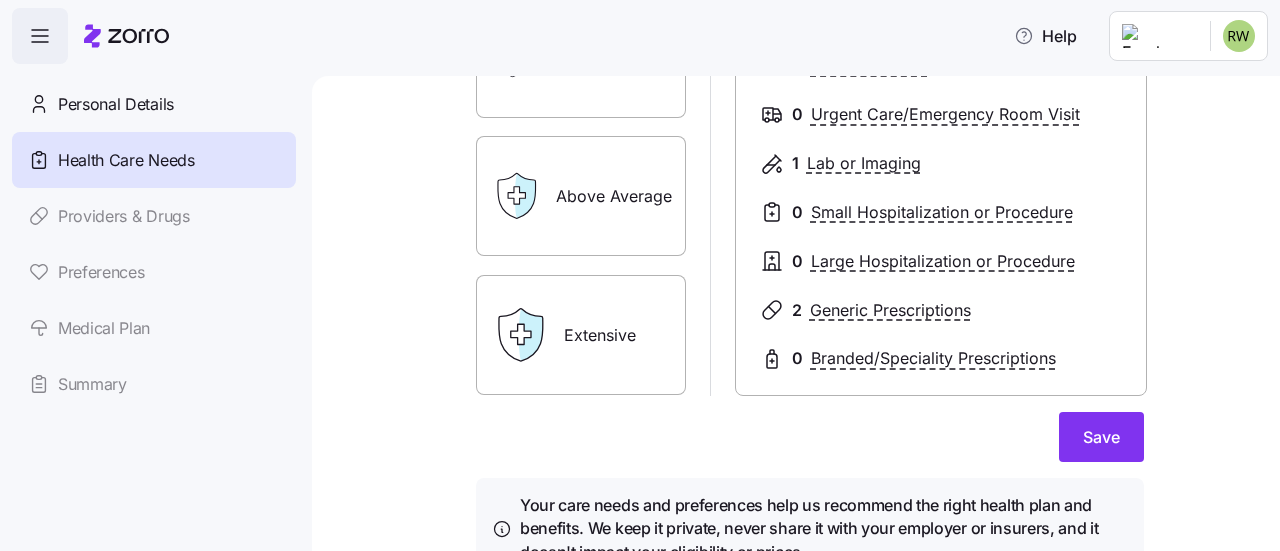 click on "Essential Moderate Above Average Extensive Essential 1 PCP Visits 0 Specialist Visits 0 Urgent Care/Emergency Room Visit 1 Lab or Imaging 0 Small Hospitalization or Procedure 0 Large Hospitalization or Procedure 2 Generic Prescriptions 0 Branded/Speciality Prescriptions Save Your care needs and preferences help us recommend the right health plan and benefits. We keep it private, never share it with your employer or insurers, and it doesn't impact your eligibility or prices." at bounding box center [810, 207] 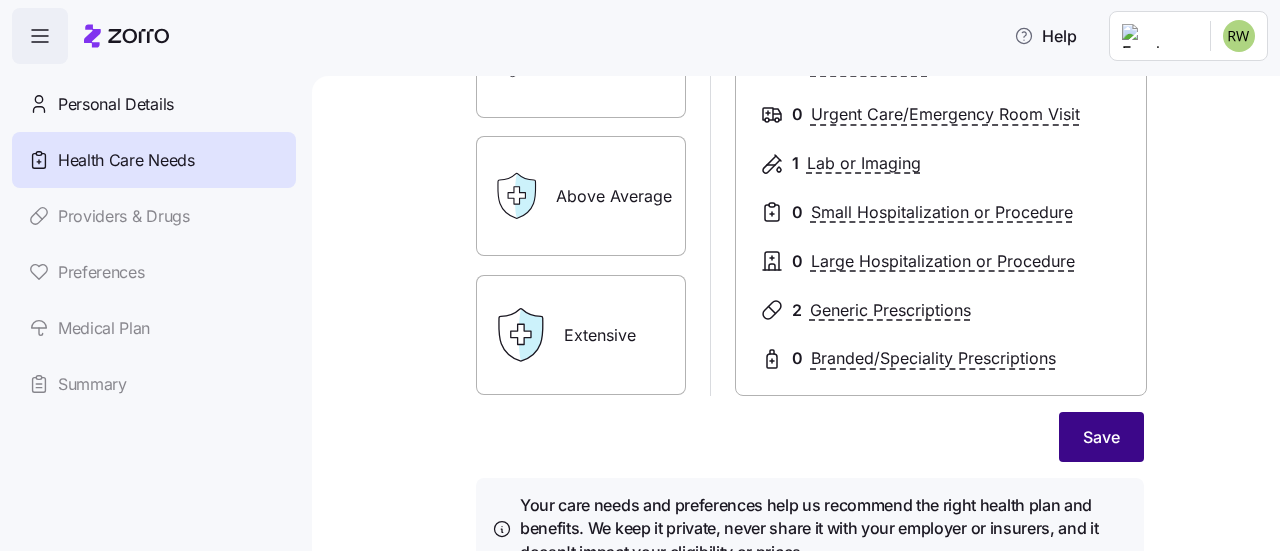 click on "Save" at bounding box center [1101, 437] 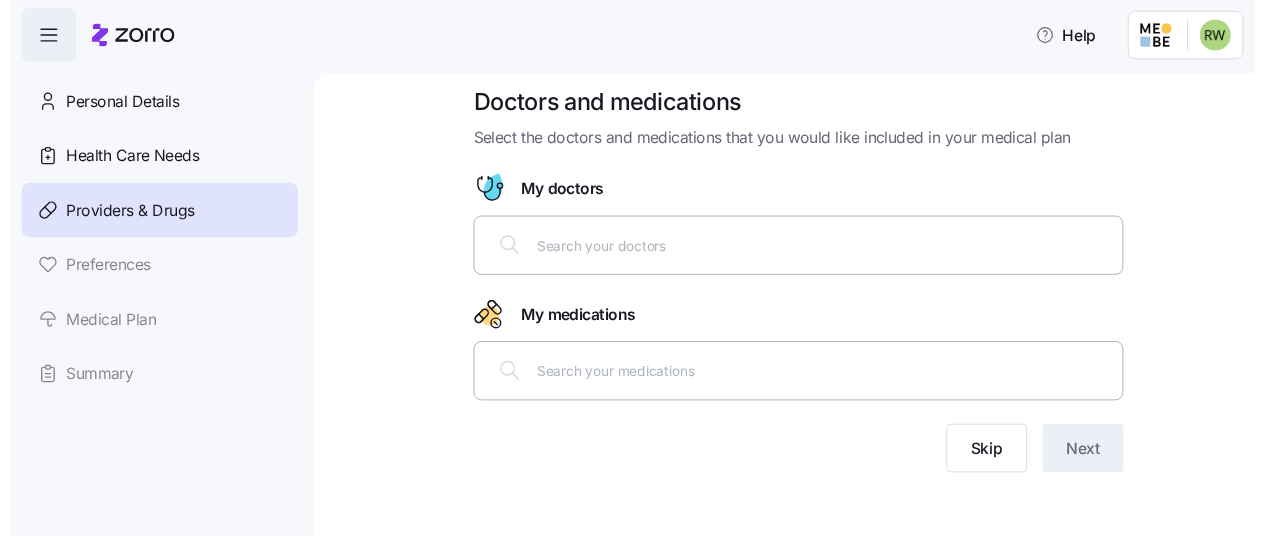 scroll, scrollTop: 19, scrollLeft: 0, axis: vertical 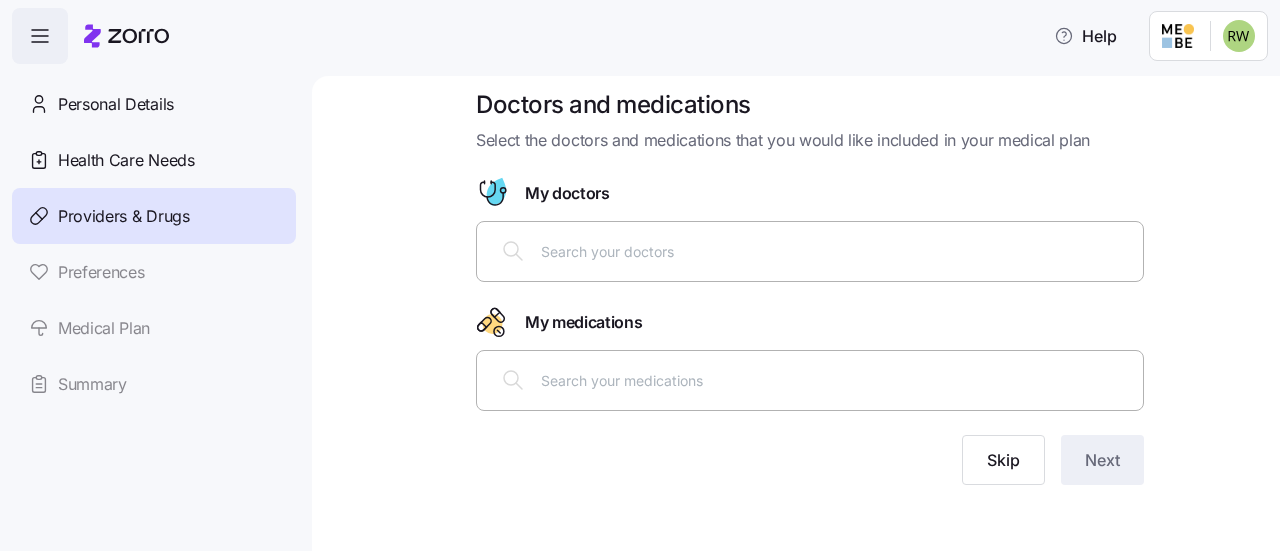 click at bounding box center [836, 251] 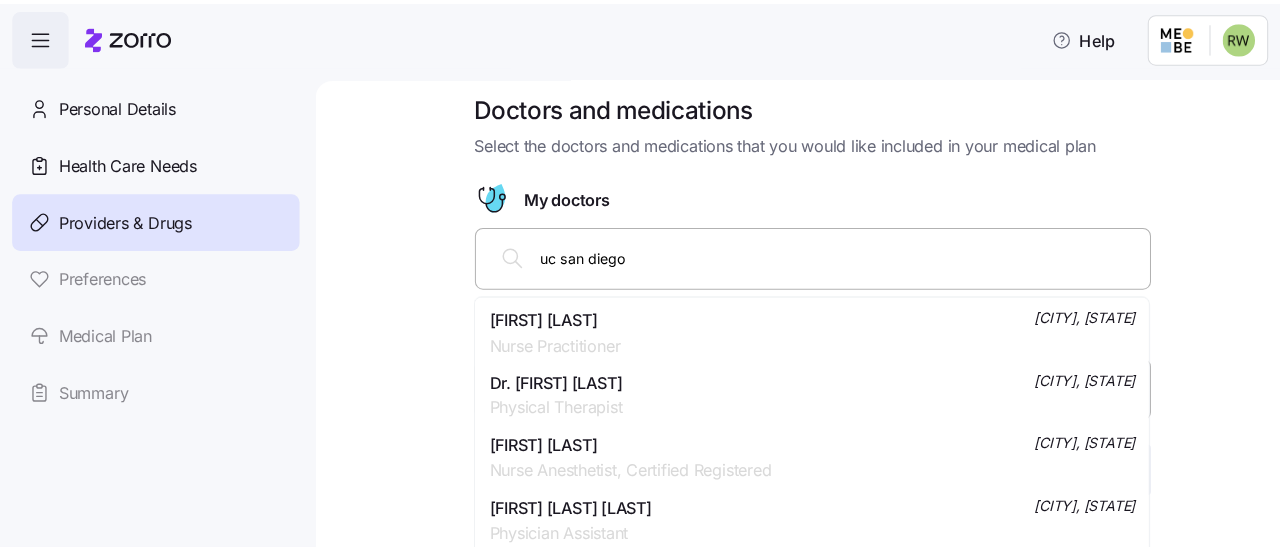 scroll, scrollTop: 23, scrollLeft: 0, axis: vertical 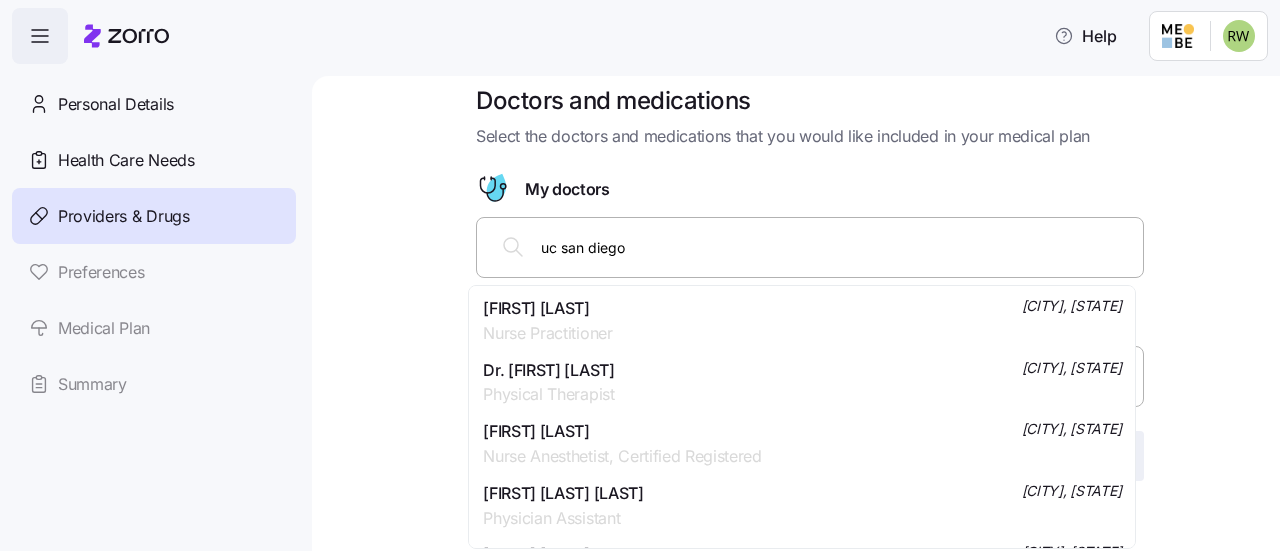 drag, startPoint x: 660, startPoint y: 261, endPoint x: 419, endPoint y: 237, distance: 242.19208 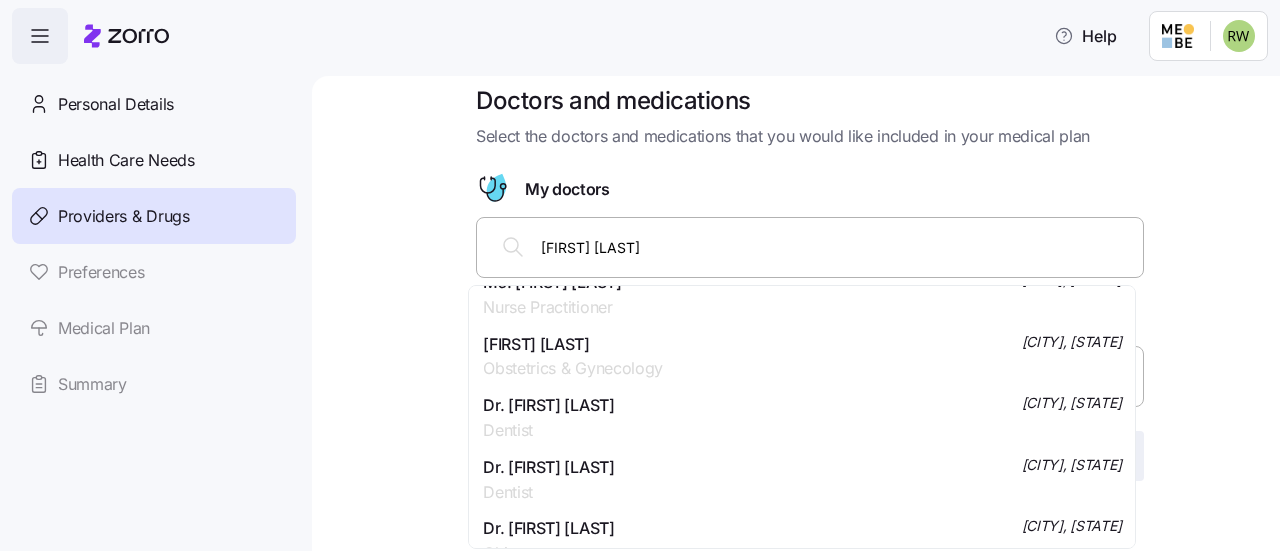 scroll, scrollTop: 0, scrollLeft: 0, axis: both 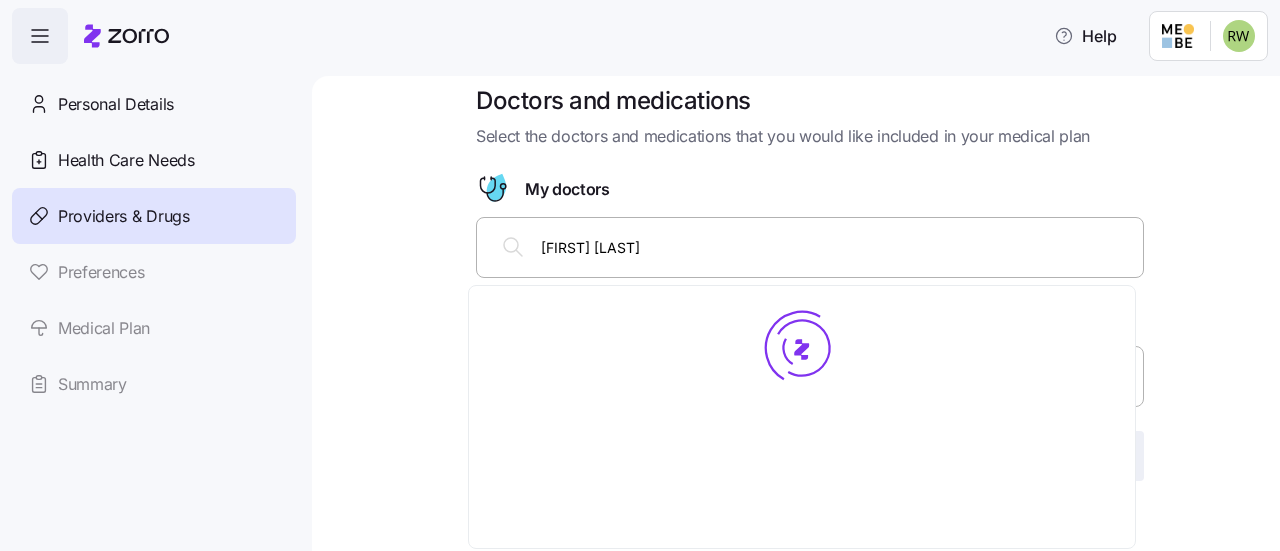 type on "[FIRST] [LAST]" 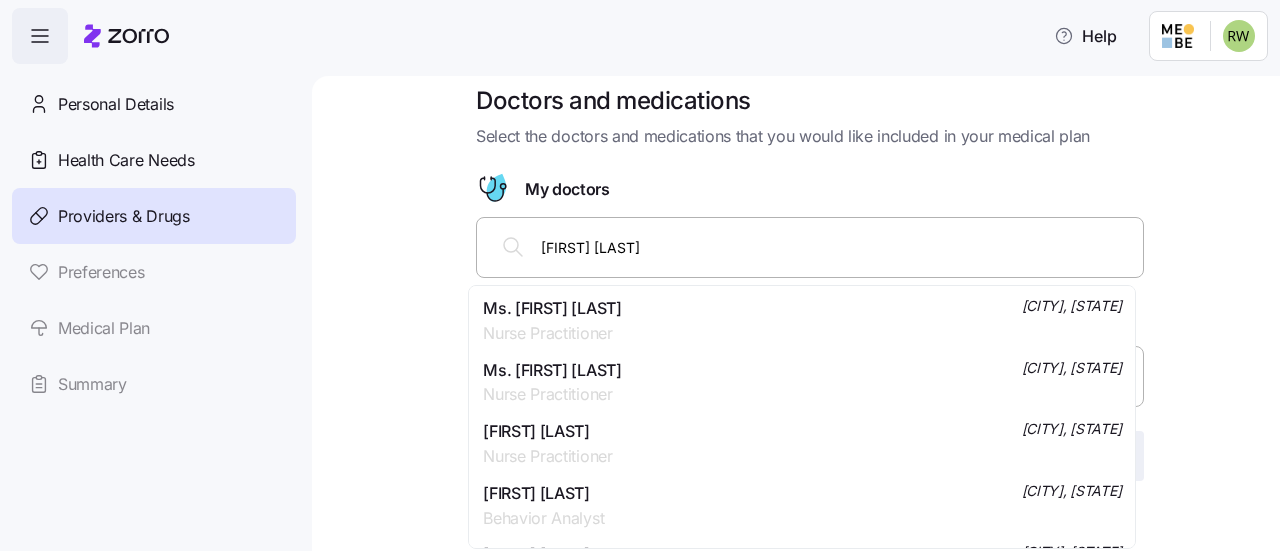 click on "Ms. [FIRST] [LAST] Nurse Practitioner [CITY], [STATE]" at bounding box center (802, 321) 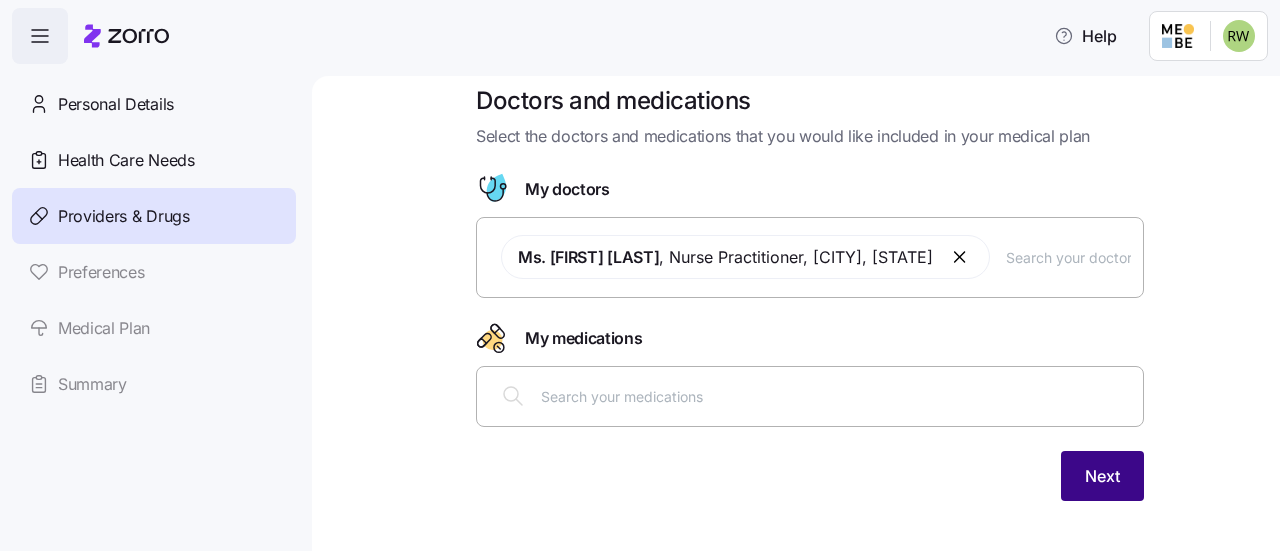 type 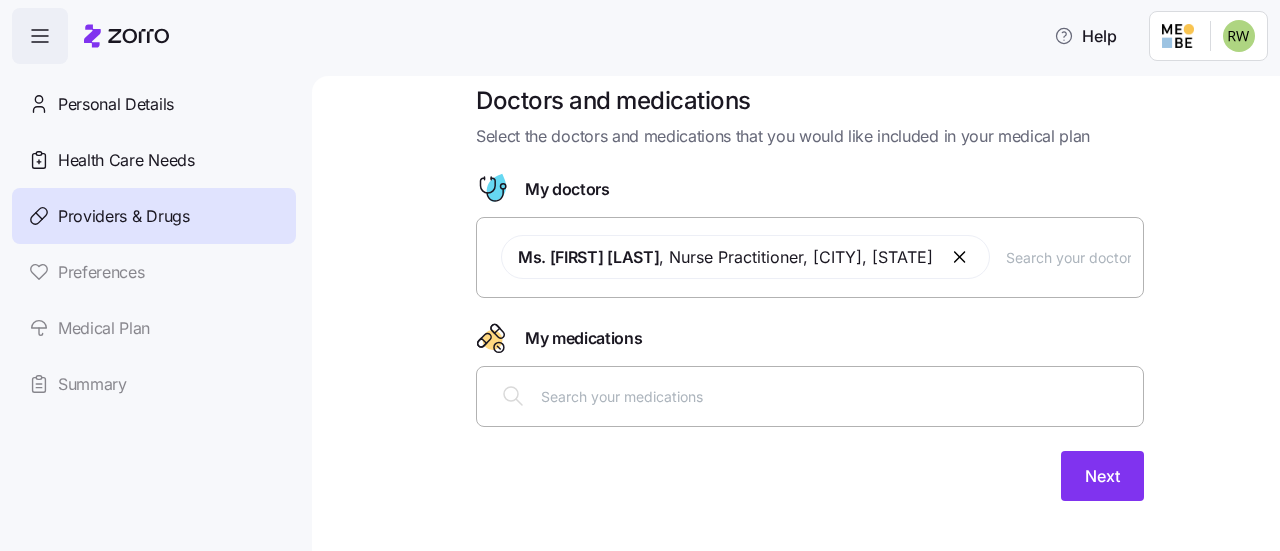 drag, startPoint x: 1104, startPoint y: 495, endPoint x: 1068, endPoint y: 514, distance: 40.706264 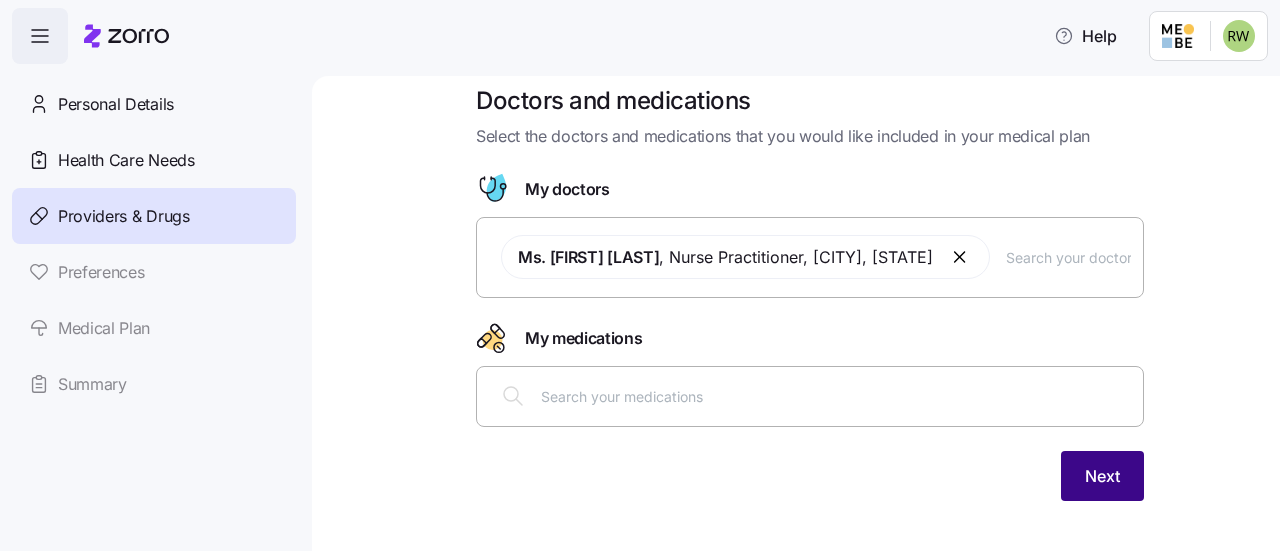 click on "Next" at bounding box center [1102, 476] 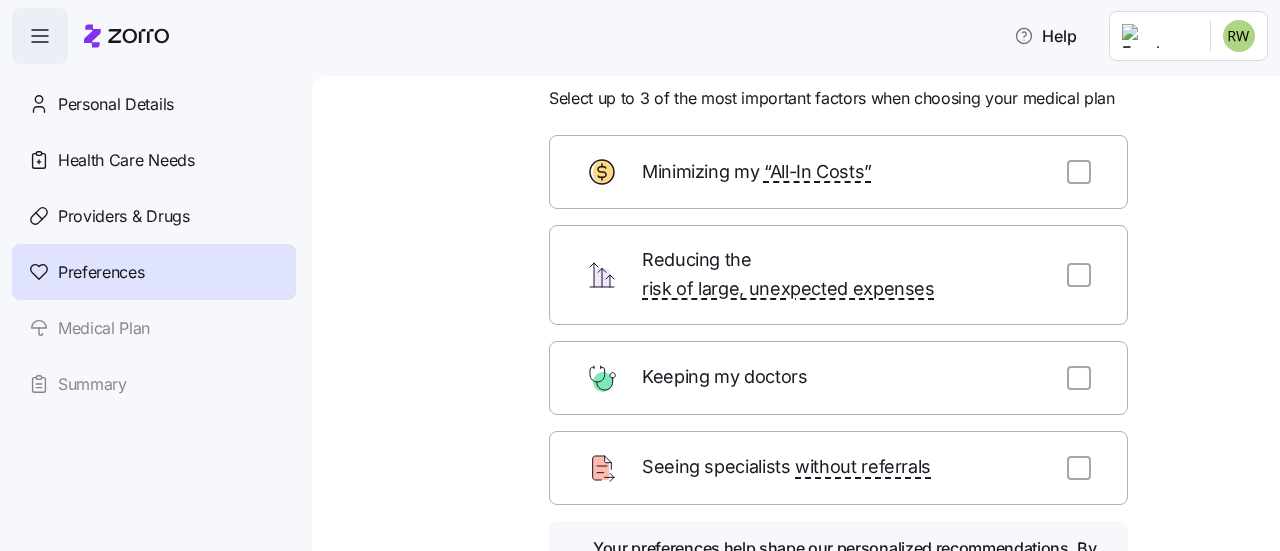 scroll, scrollTop: 57, scrollLeft: 0, axis: vertical 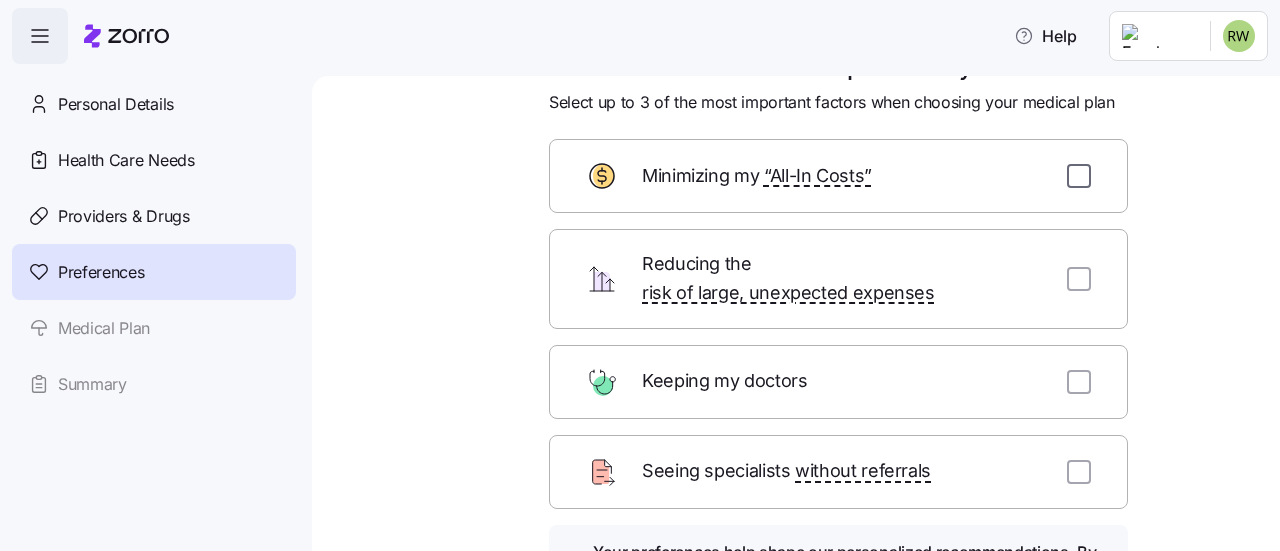 click at bounding box center [1079, 176] 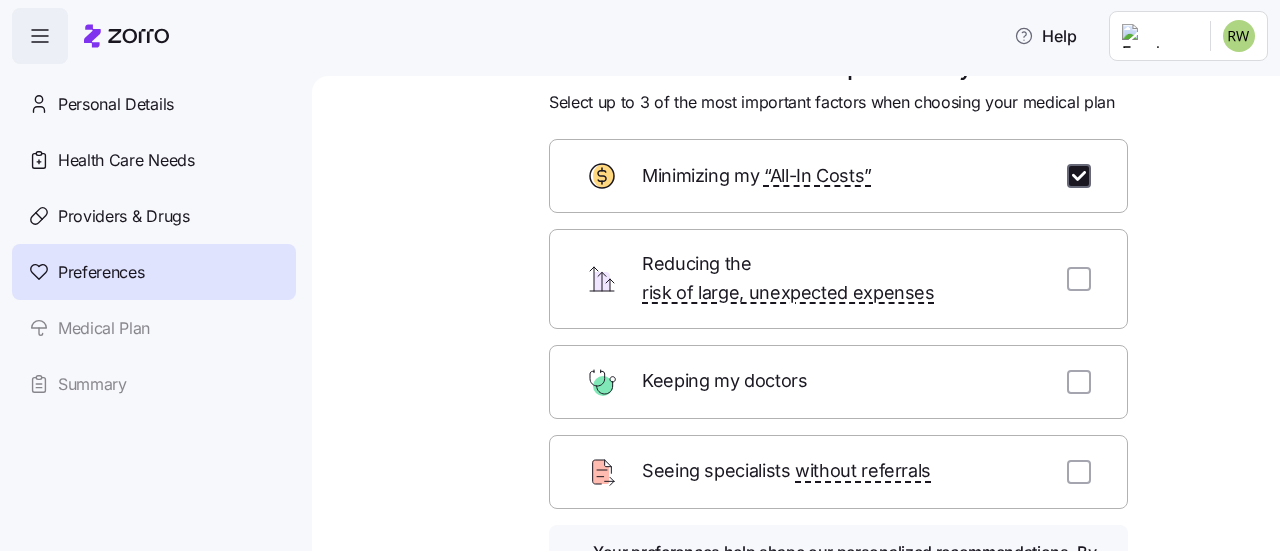 checkbox on "true" 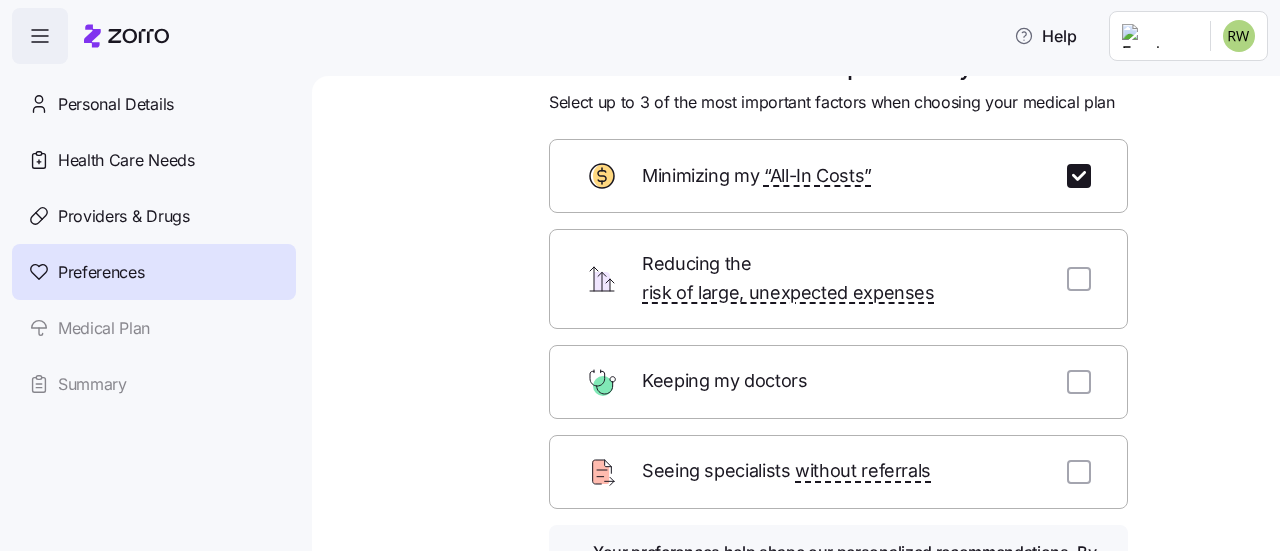 click on "Reducing the    risk of large, unexpected expenses" at bounding box center [838, 279] 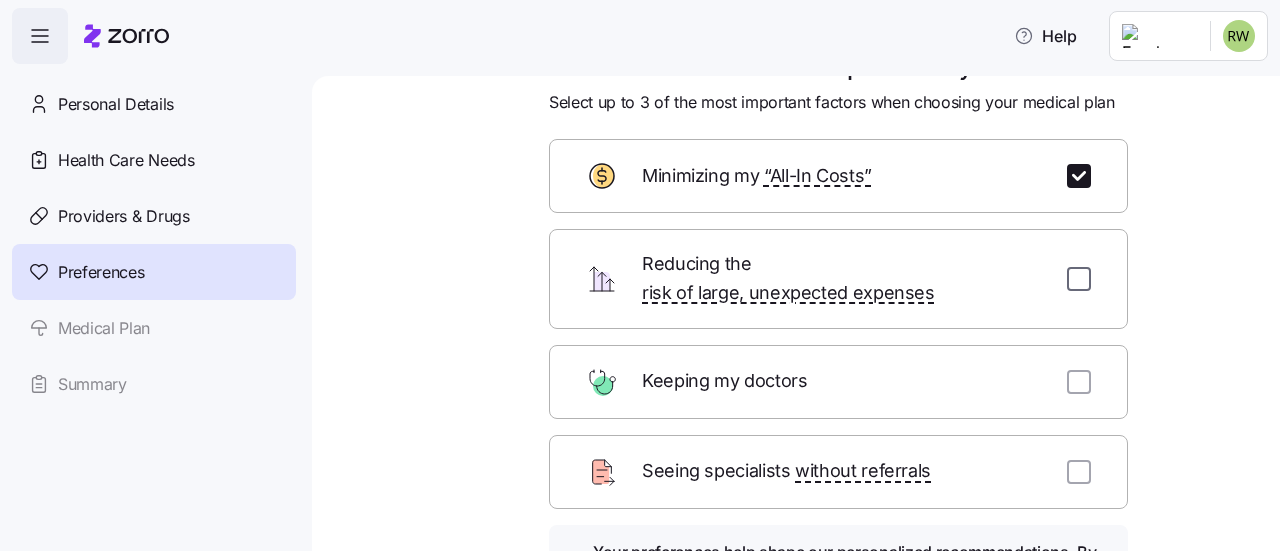 click at bounding box center (1079, 279) 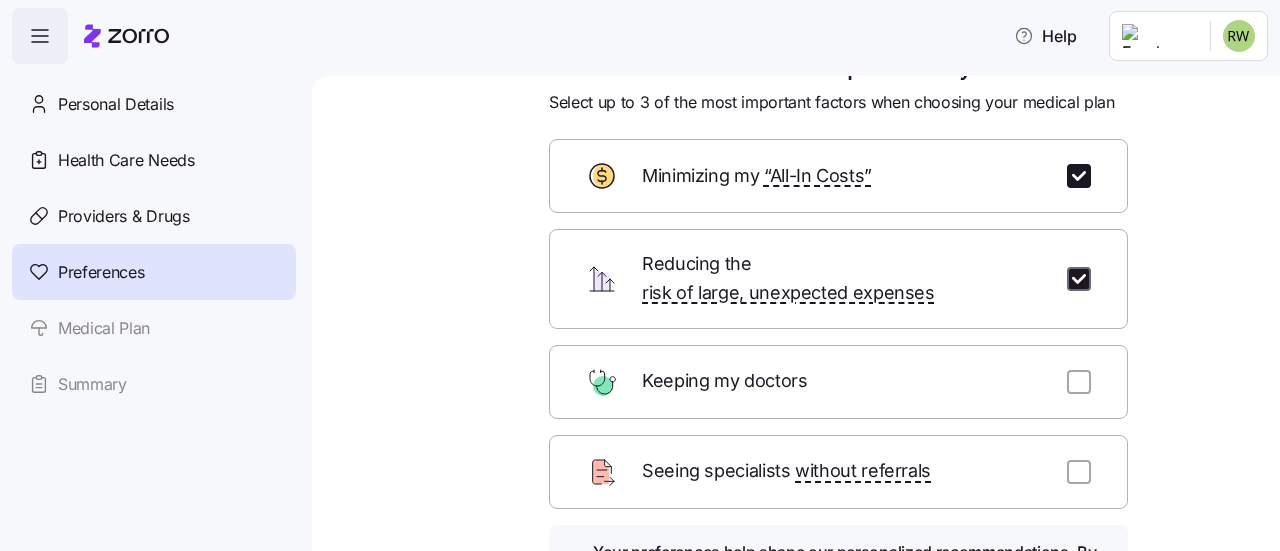 checkbox on "true" 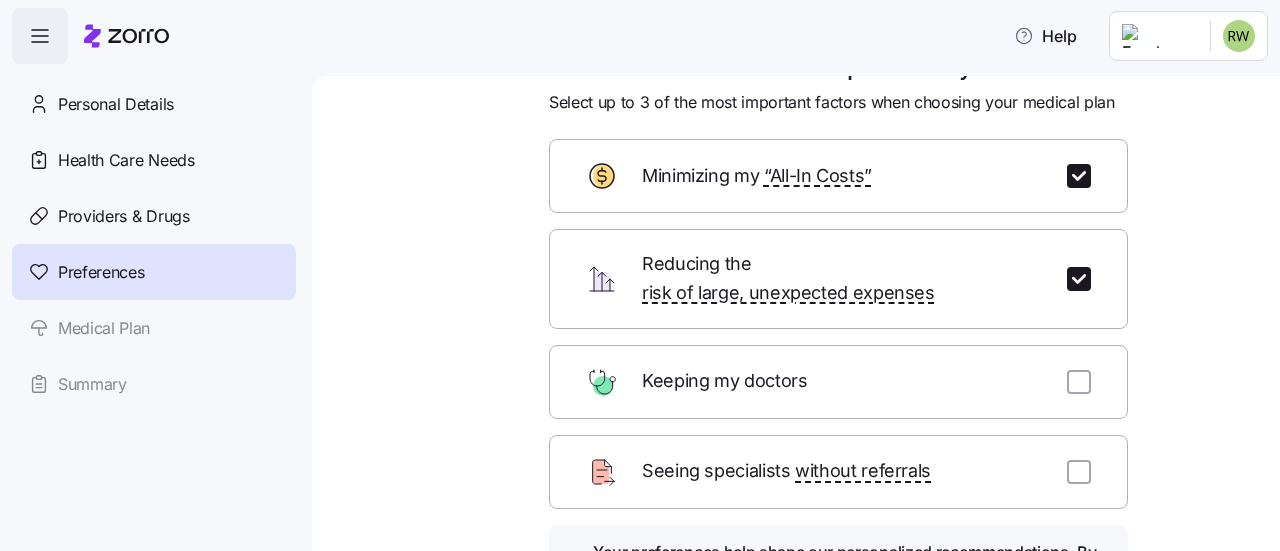 click at bounding box center (496, 385) 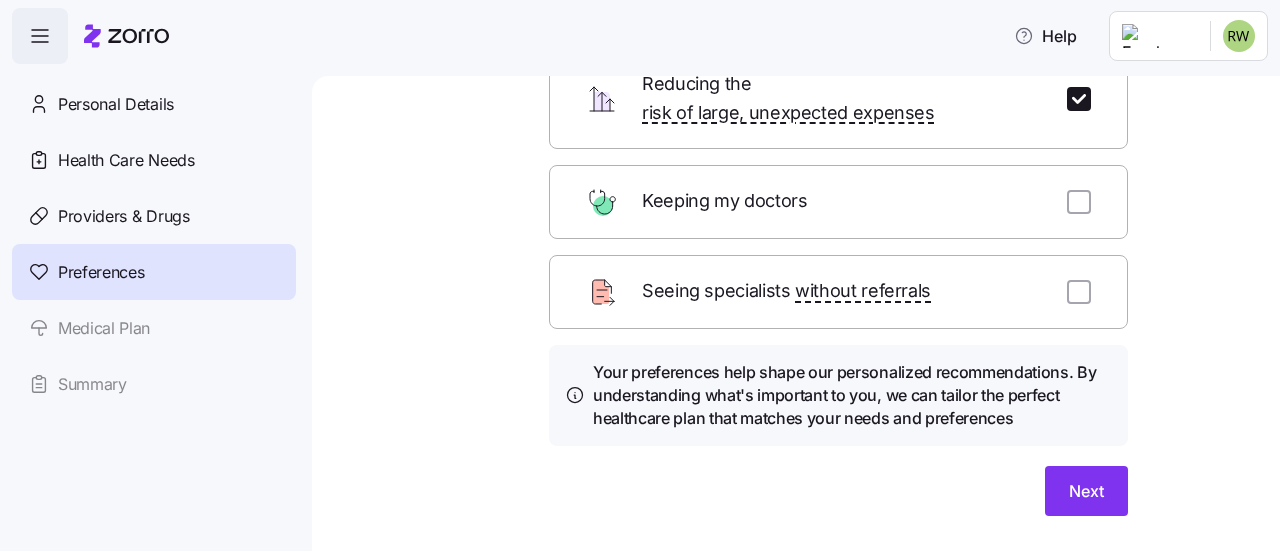 scroll, scrollTop: 240, scrollLeft: 0, axis: vertical 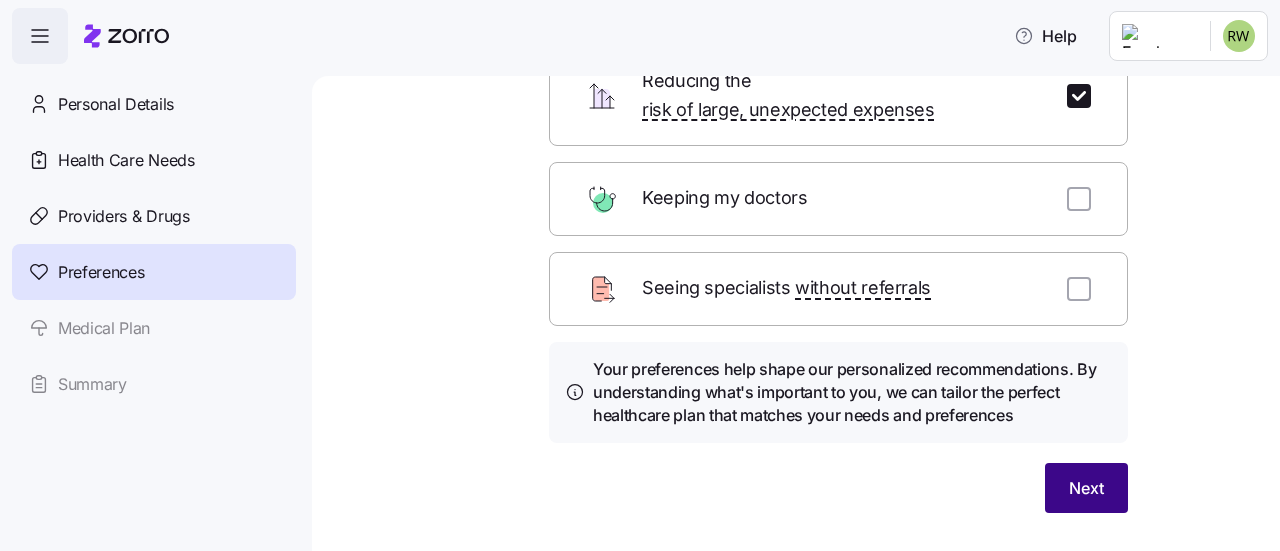 click on "Next" at bounding box center [1086, 488] 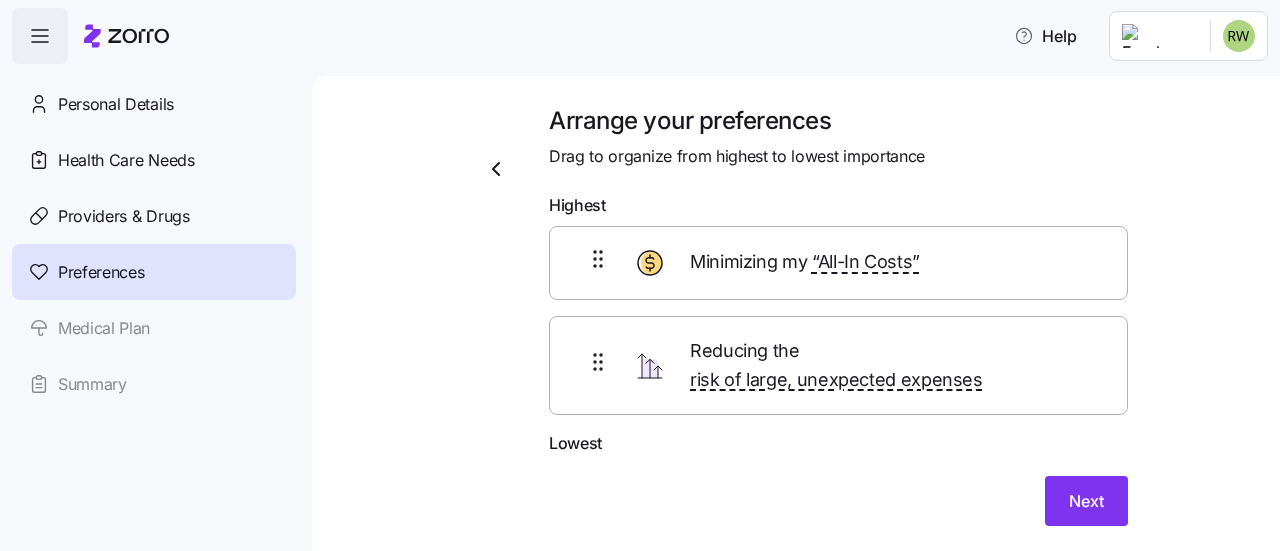 scroll, scrollTop: 6, scrollLeft: 0, axis: vertical 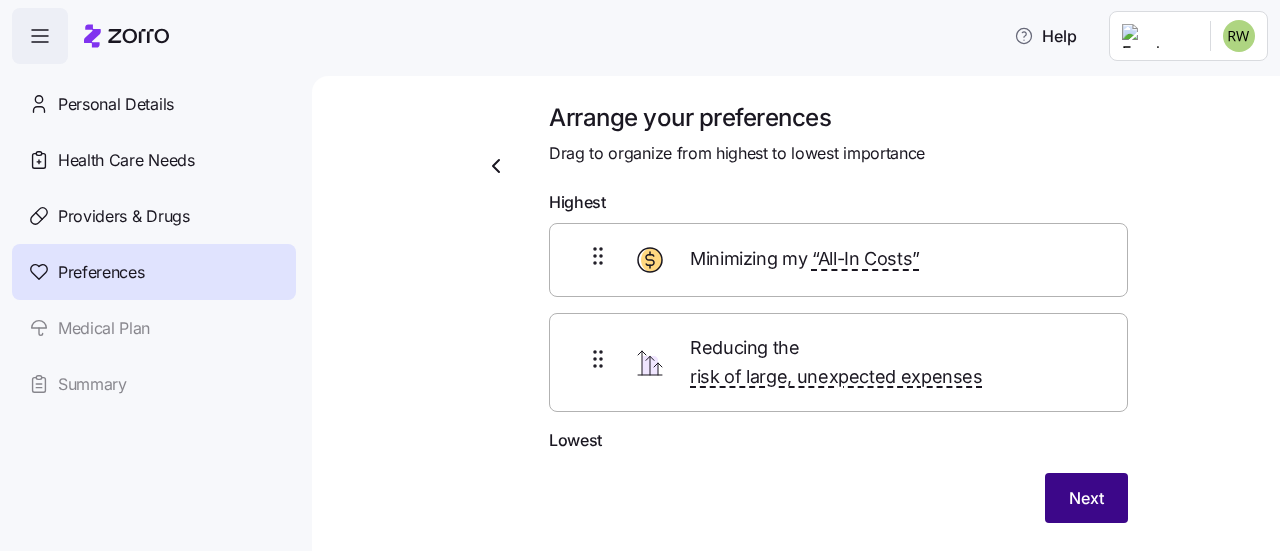 click on "Next" at bounding box center [1086, 498] 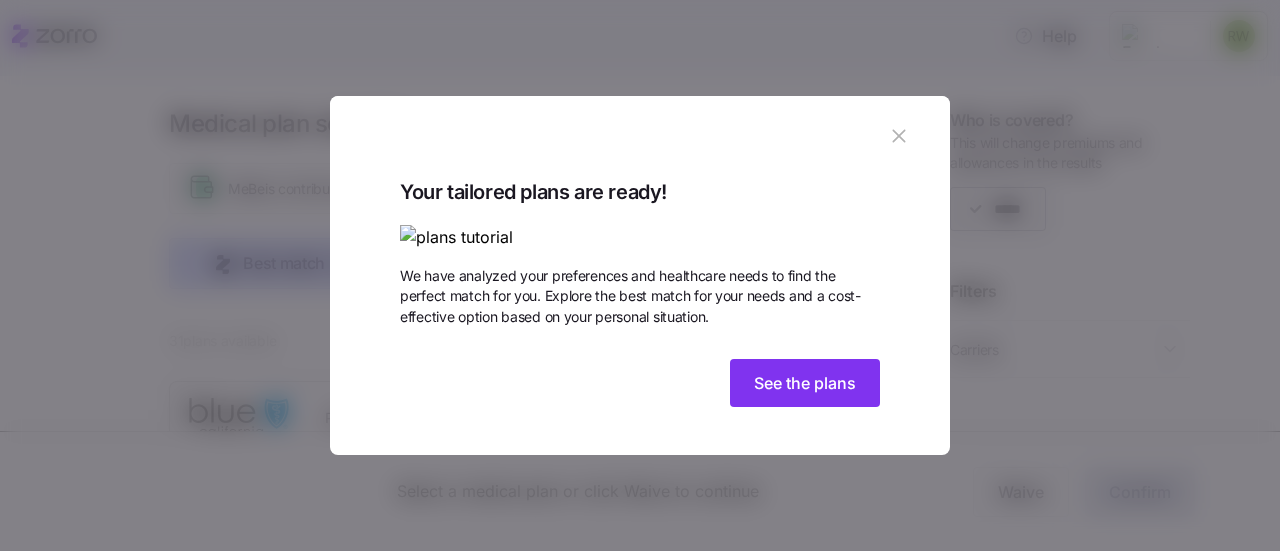 scroll, scrollTop: 104, scrollLeft: 0, axis: vertical 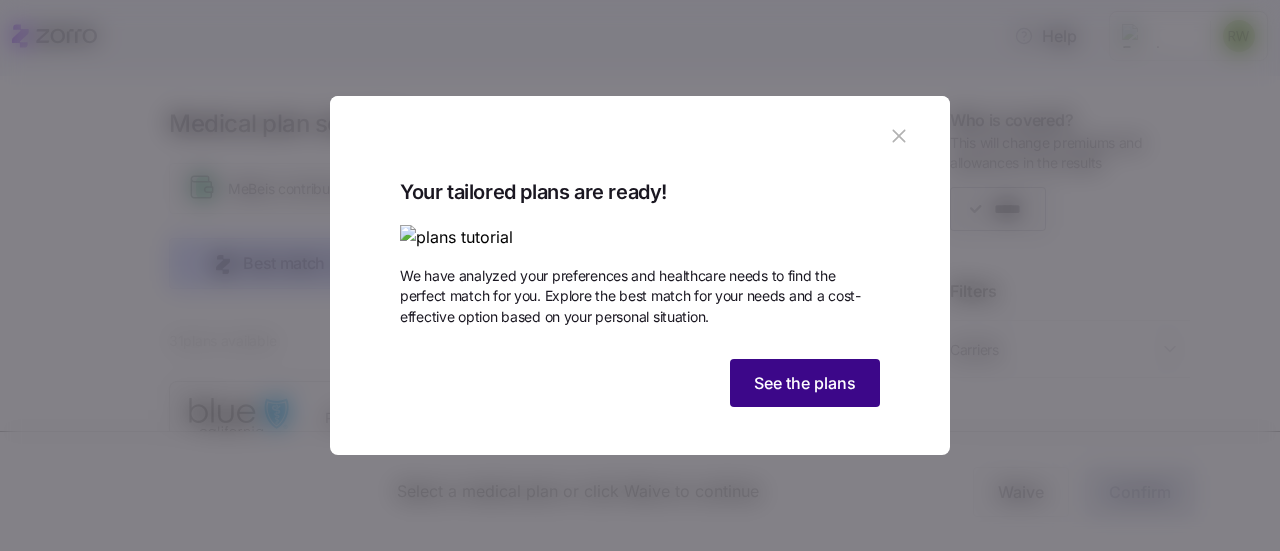 click on "See the plans" at bounding box center [805, 383] 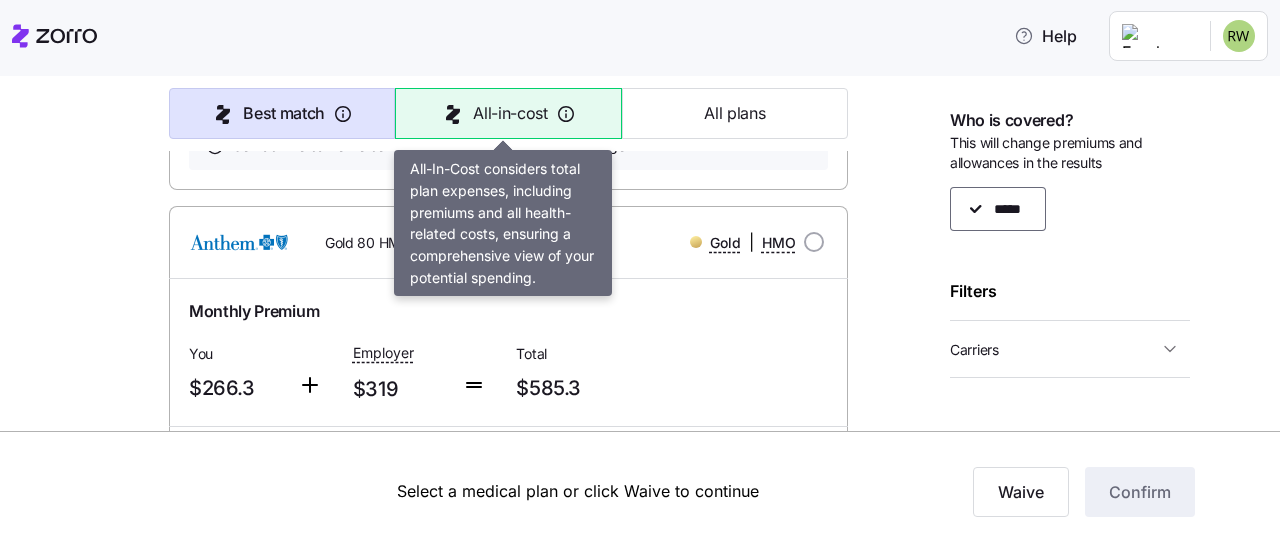 scroll, scrollTop: 1365, scrollLeft: 0, axis: vertical 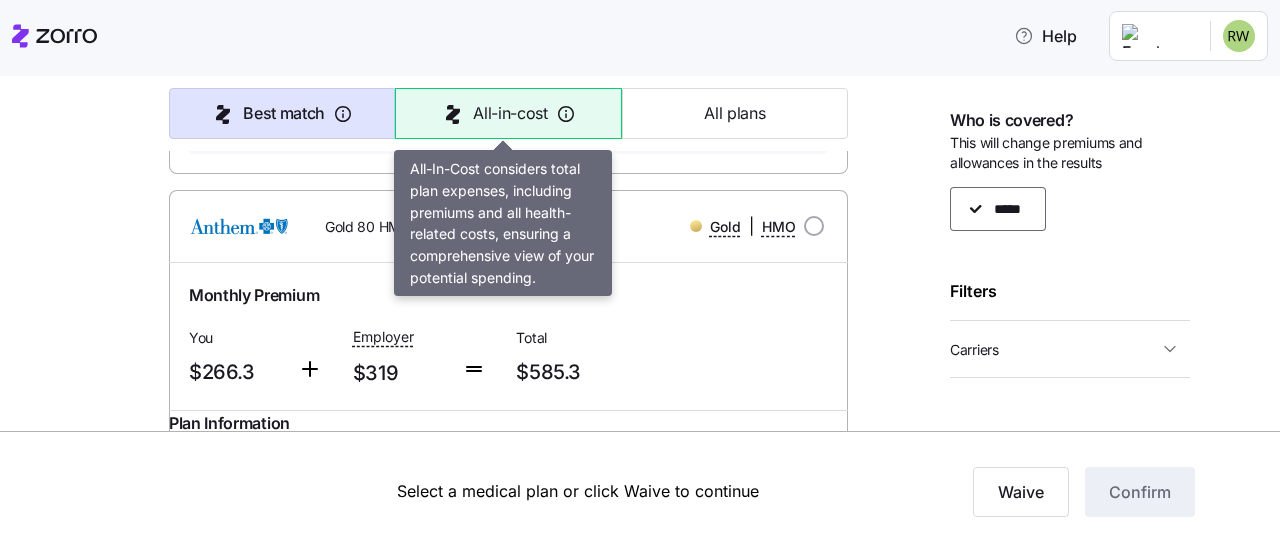 click on "All-in-cost" at bounding box center (508, 113) 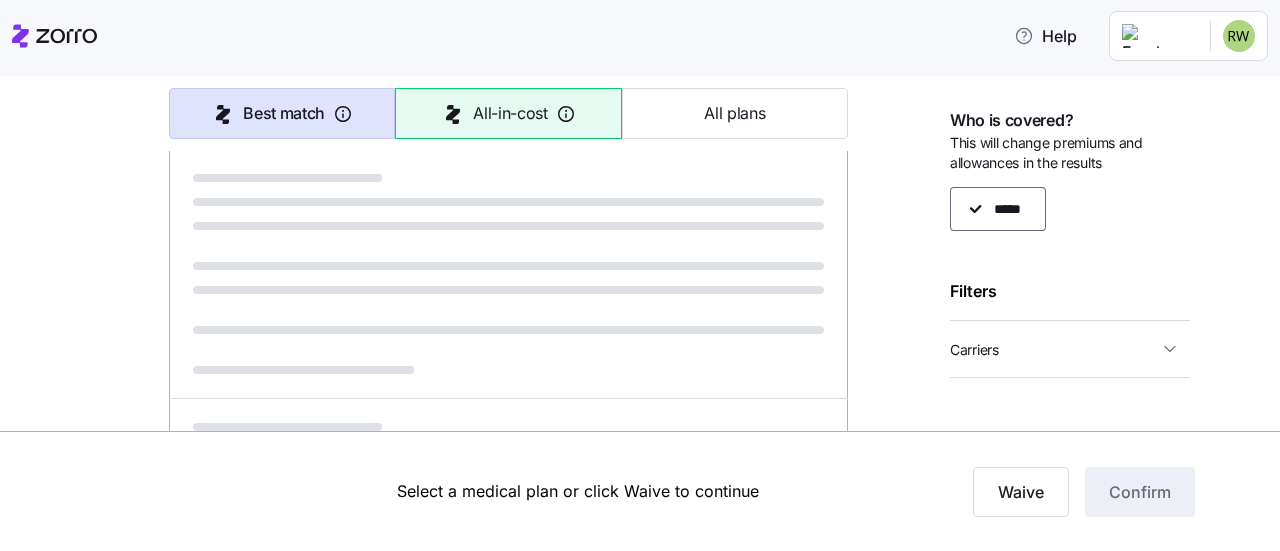 scroll, scrollTop: 1224, scrollLeft: 0, axis: vertical 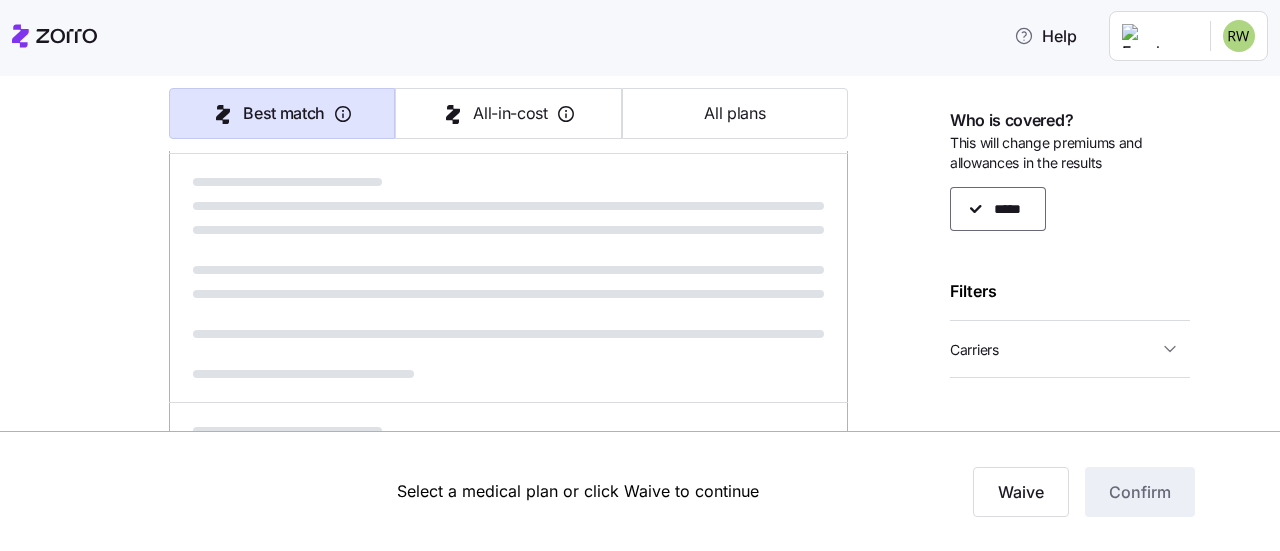 type on "All-in-cost" 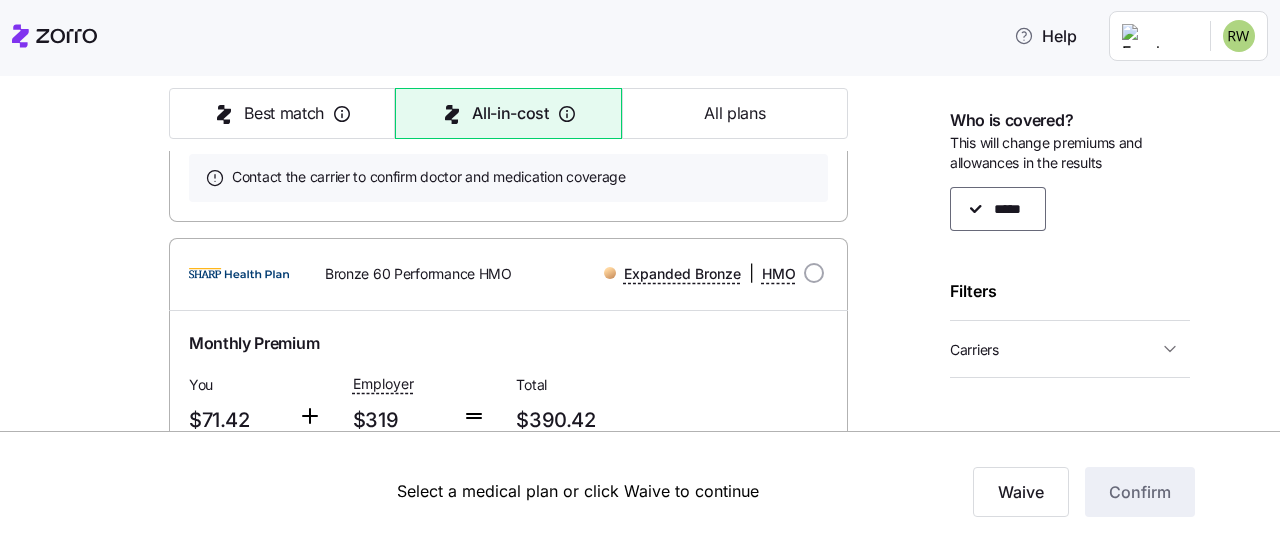 scroll, scrollTop: 2228, scrollLeft: 0, axis: vertical 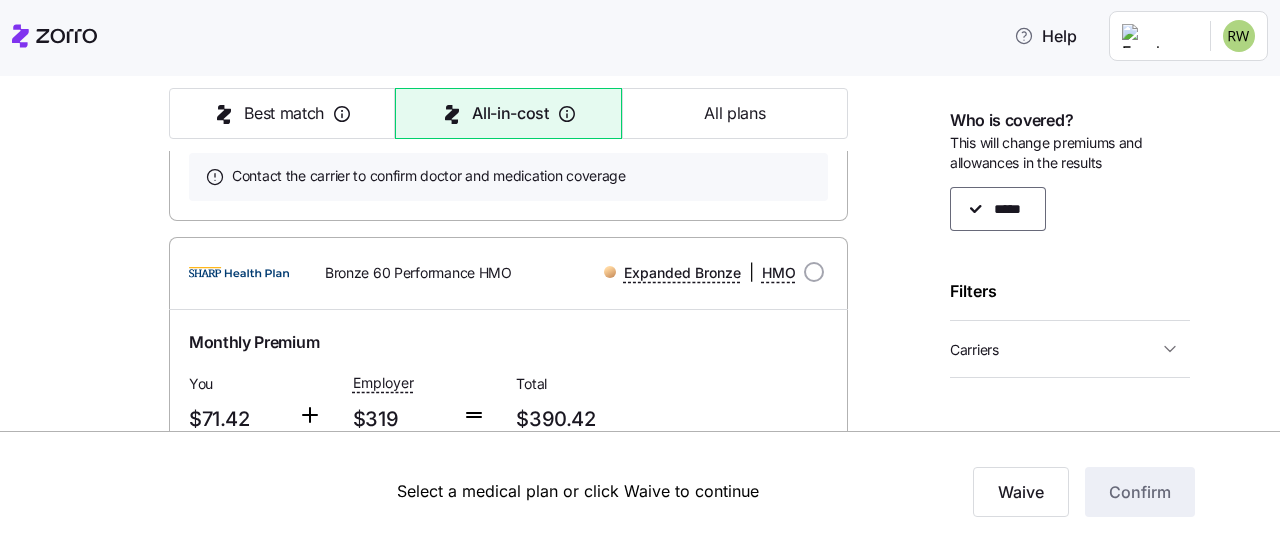 click on "Summary of benefits" at bounding box center [273, 41] 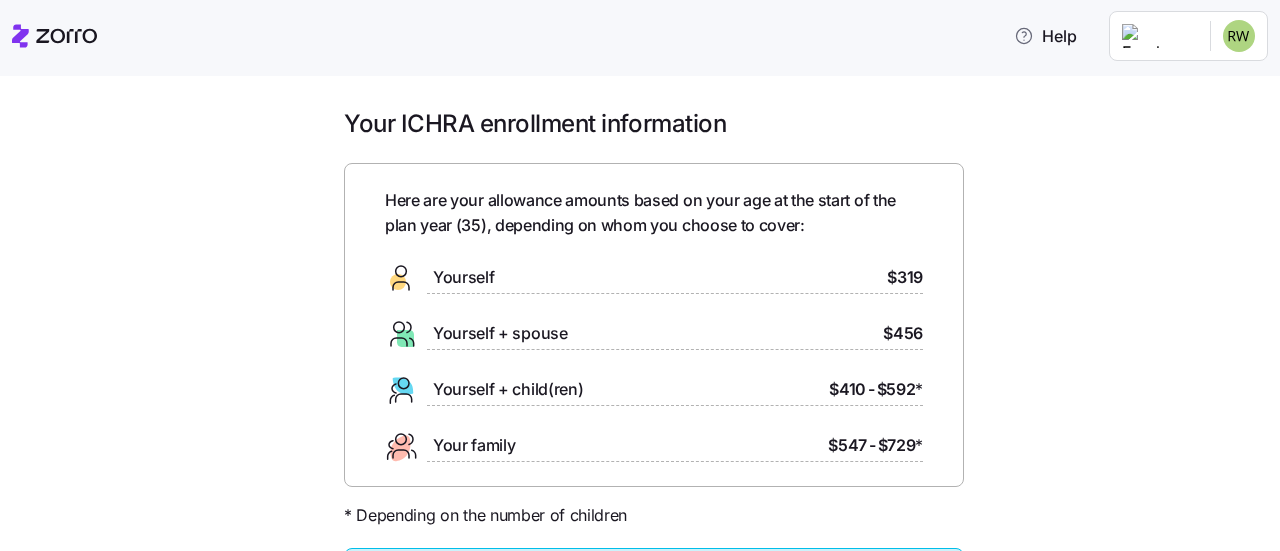 scroll, scrollTop: 0, scrollLeft: 0, axis: both 